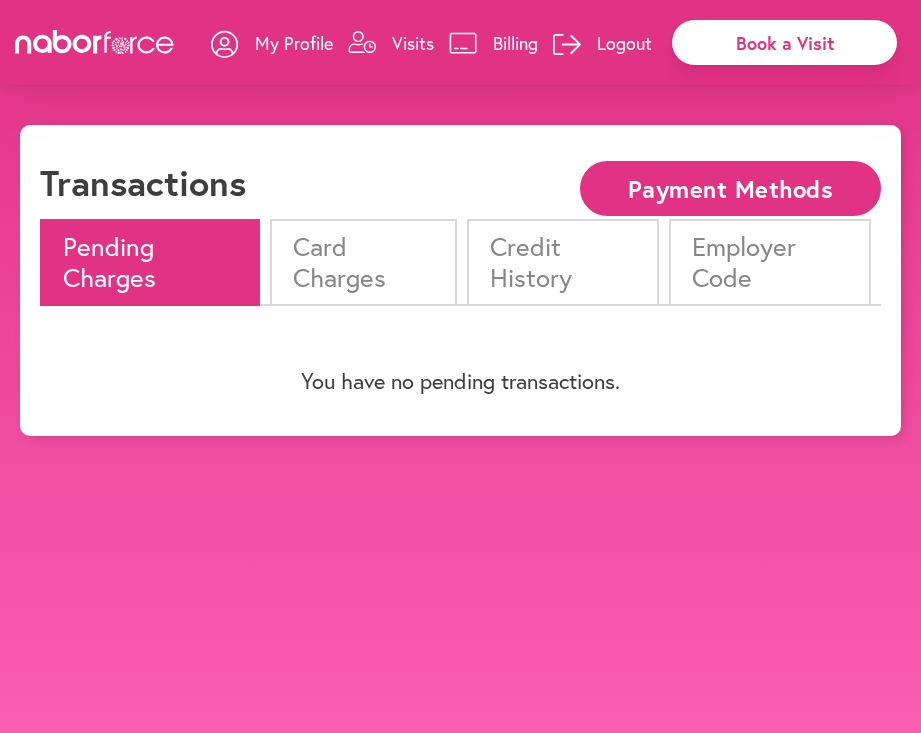 scroll, scrollTop: 0, scrollLeft: 0, axis: both 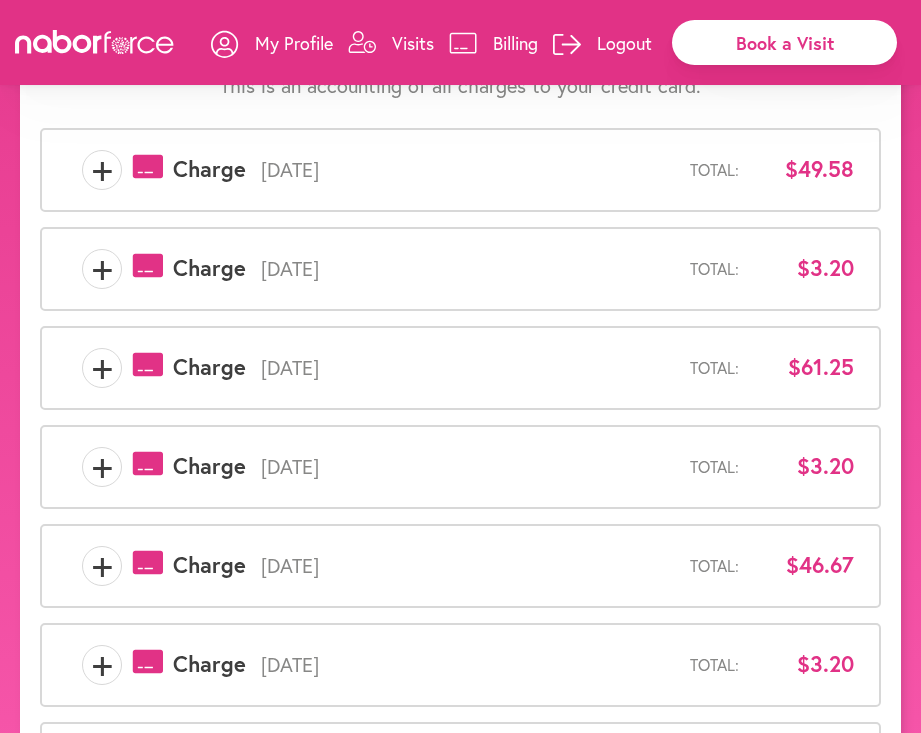click on "[DATE]" at bounding box center (468, 368) 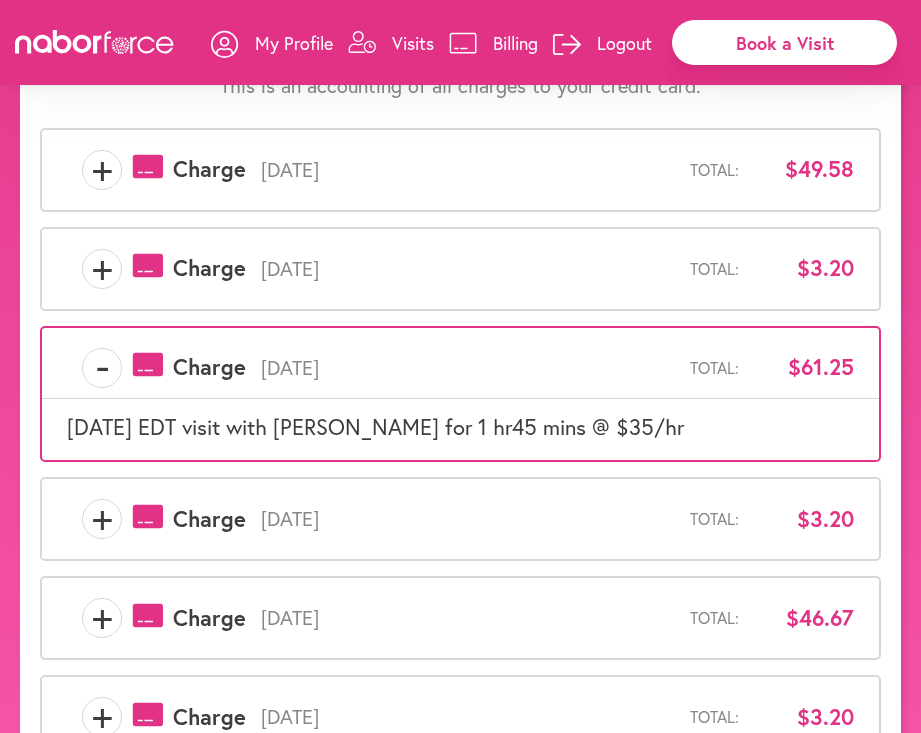 click on "[DATE]" at bounding box center [468, 368] 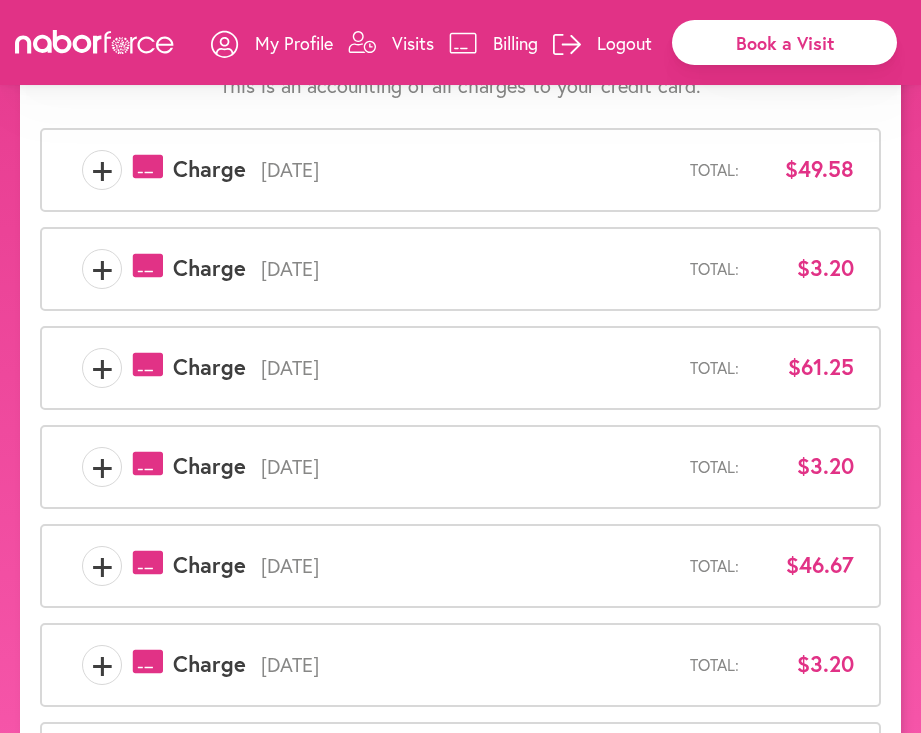 click on "[DATE]" at bounding box center (468, 368) 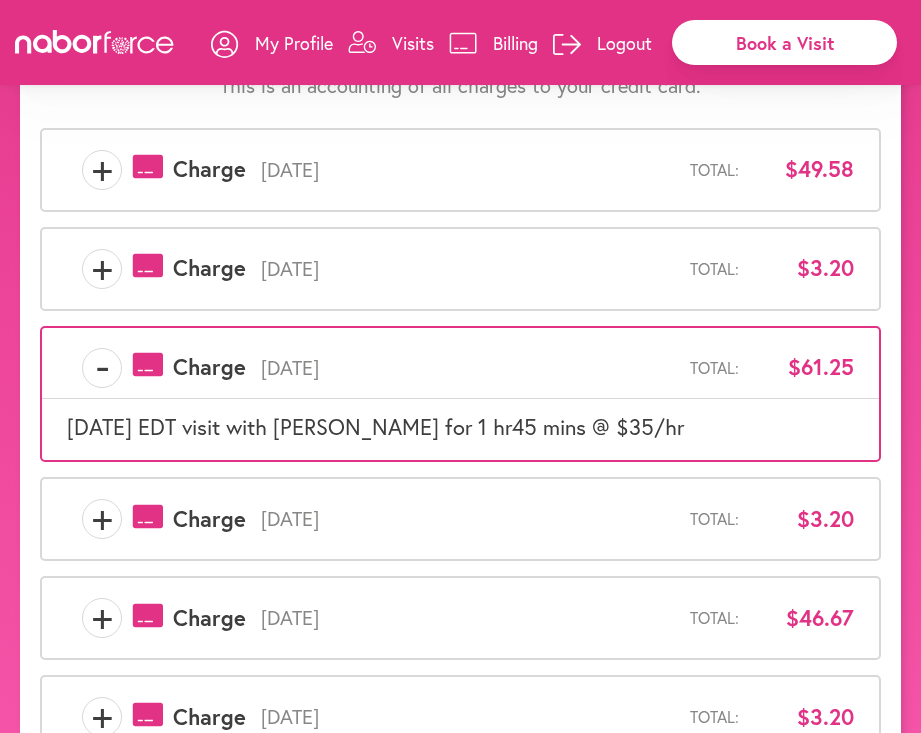 click on "[DATE]" at bounding box center (468, 170) 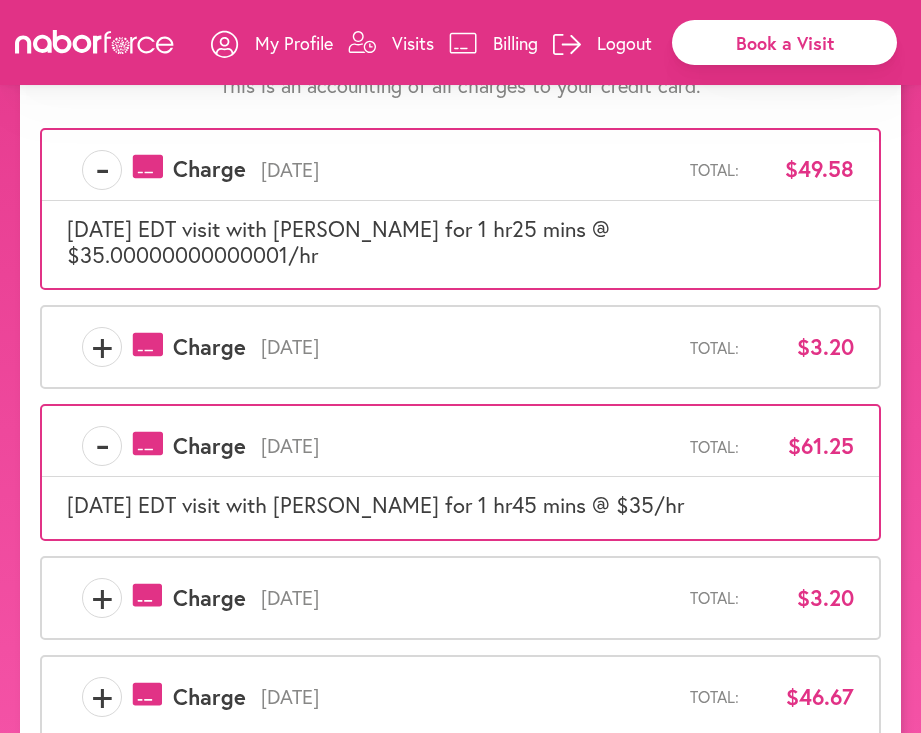 click on "[DATE]" at bounding box center [468, 347] 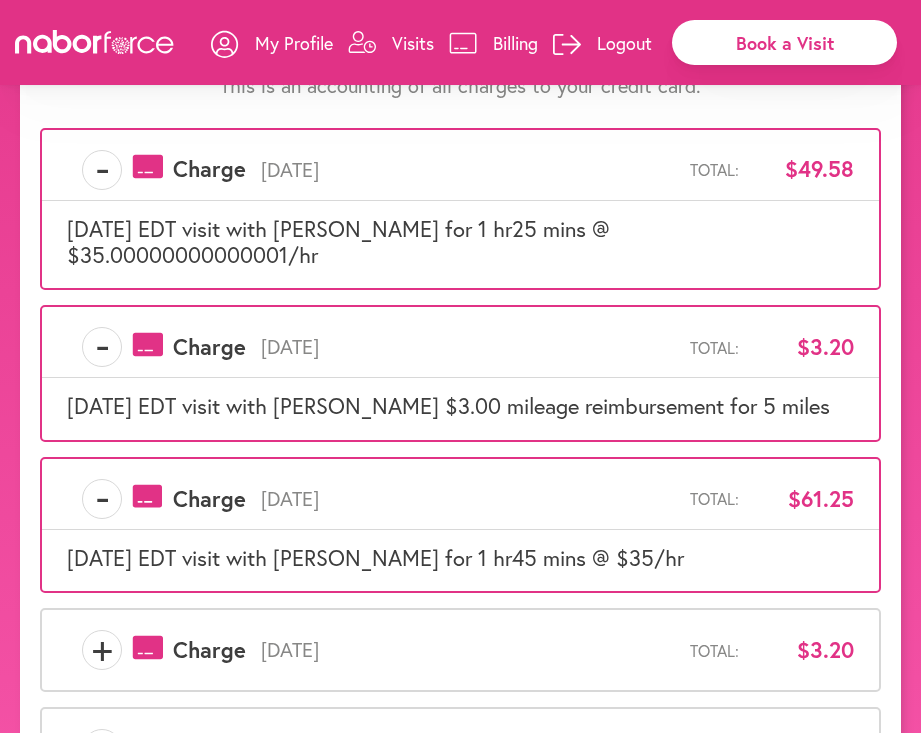 click on "- payments-outline-icon-pink Created with Sketch. Charge [DATE] Total: $61.25" at bounding box center (460, 504) 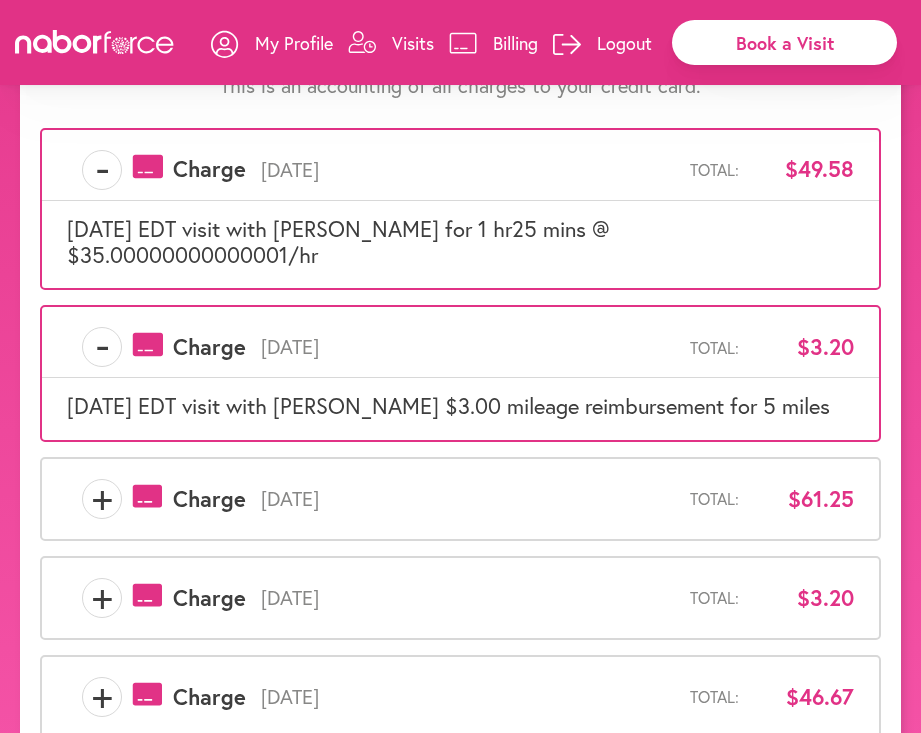 click on "[DATE]" at bounding box center [468, 499] 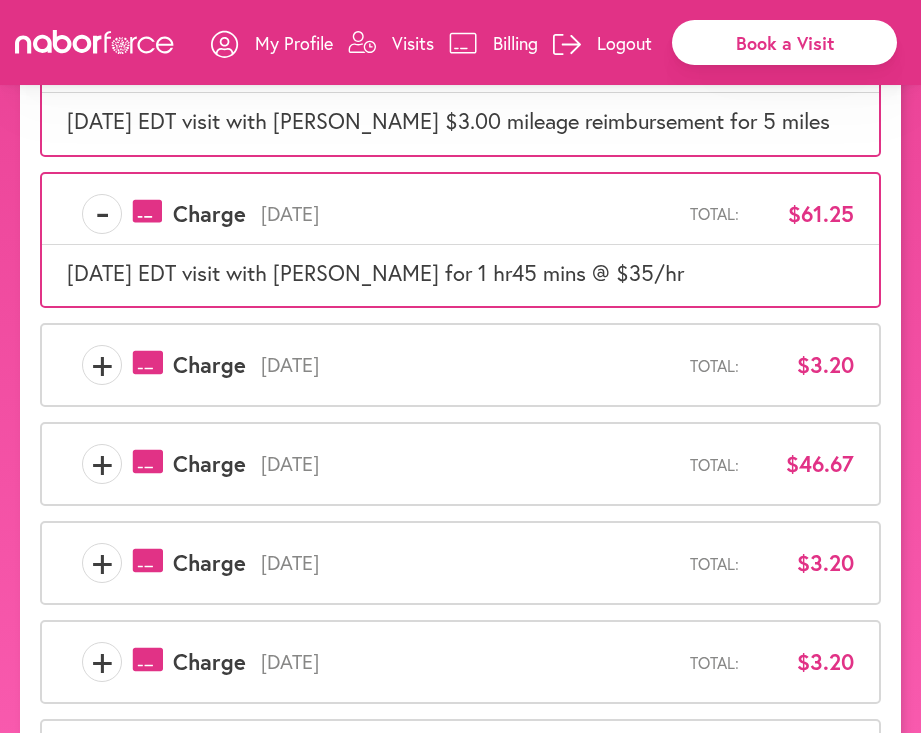 scroll, scrollTop: 550, scrollLeft: 0, axis: vertical 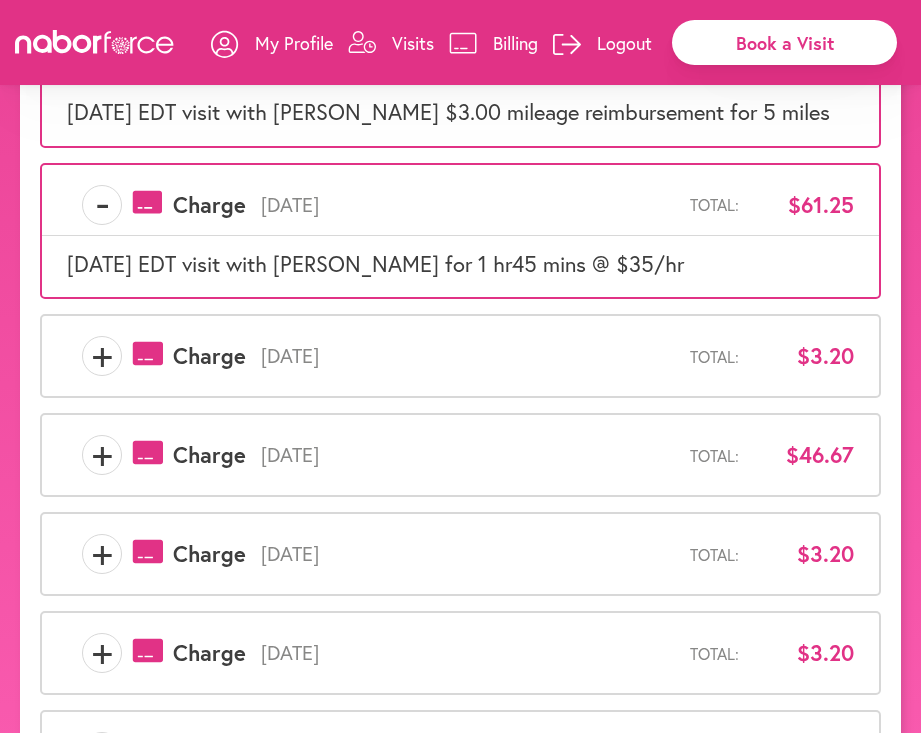 click on "[DATE]" at bounding box center [468, 455] 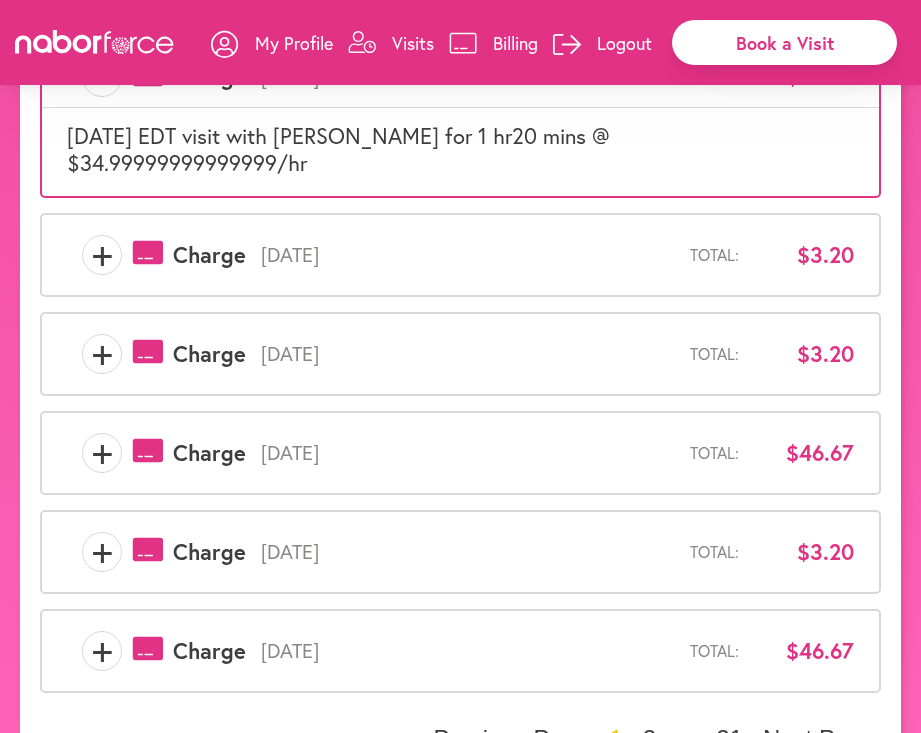 scroll, scrollTop: 937, scrollLeft: 0, axis: vertical 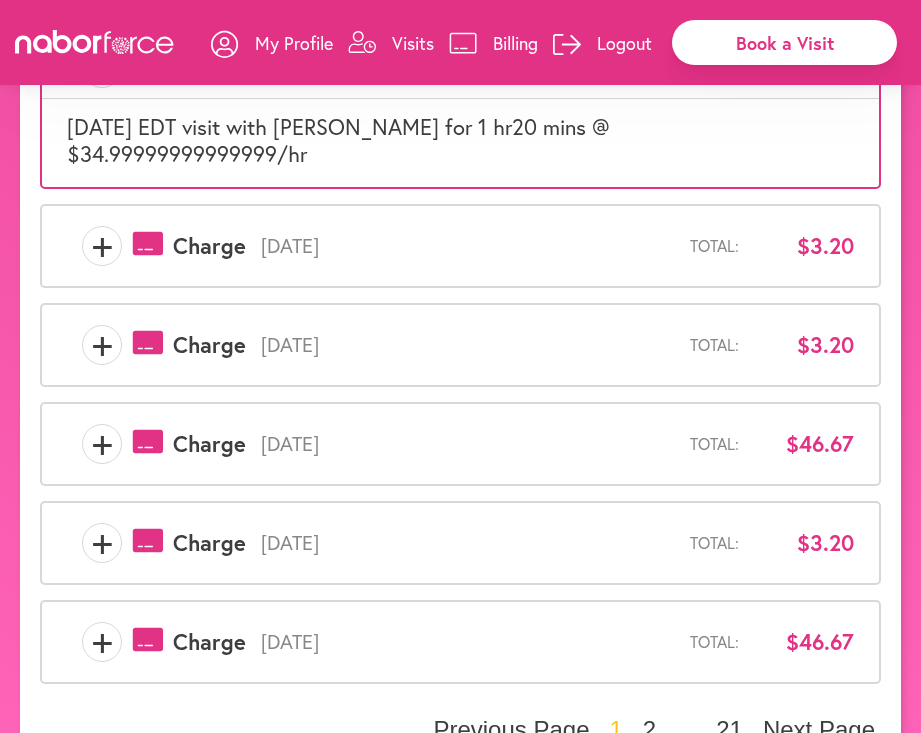 click on "Next Page" at bounding box center (819, 730) 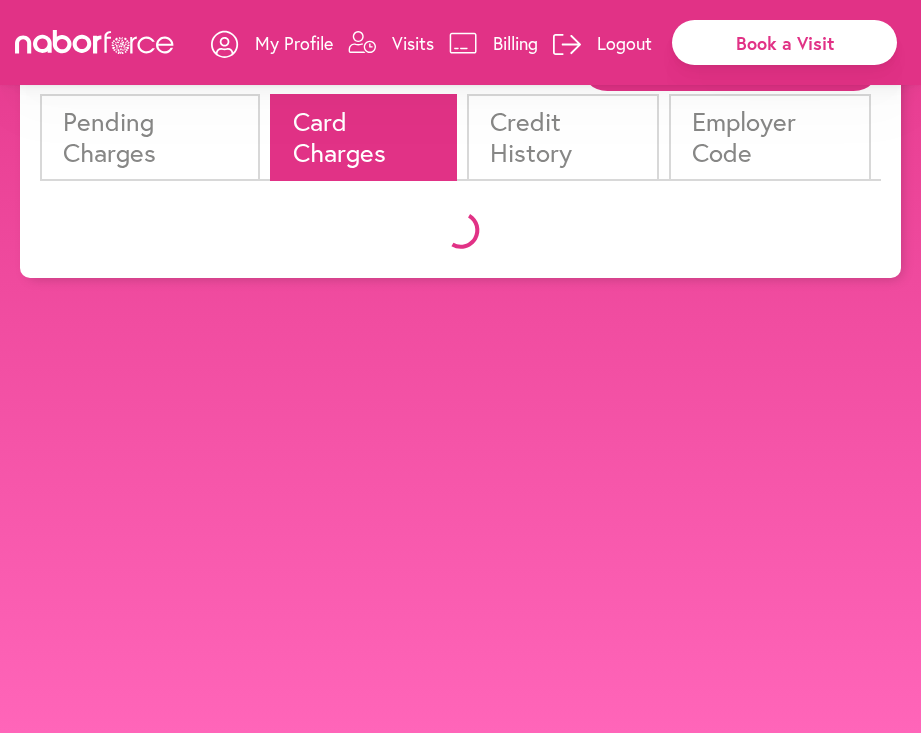 scroll, scrollTop: 145, scrollLeft: 0, axis: vertical 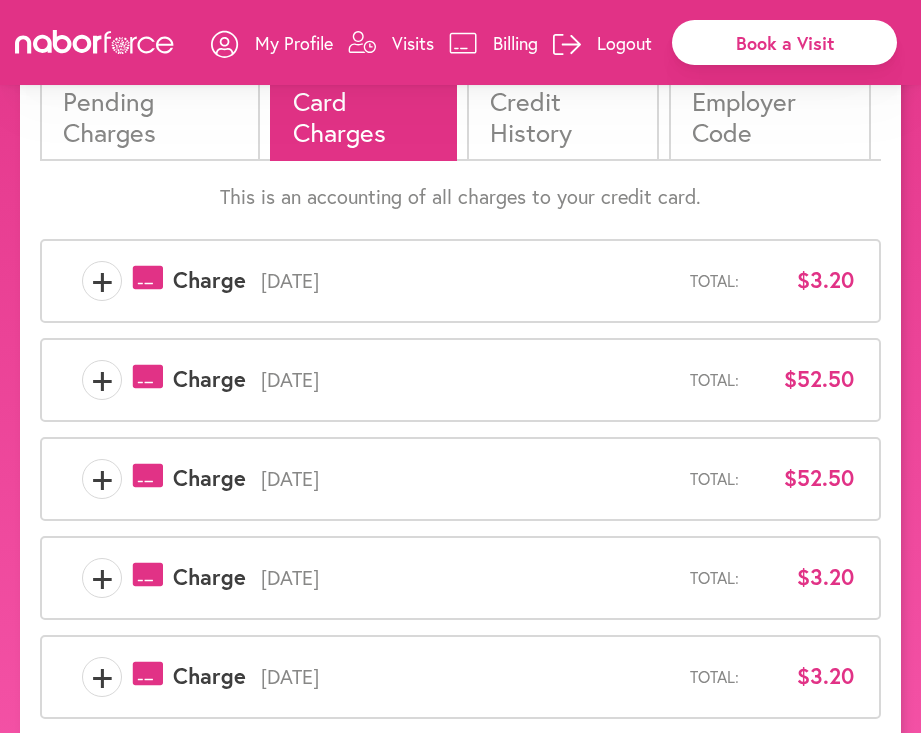 click on "[DATE]" at bounding box center [468, 380] 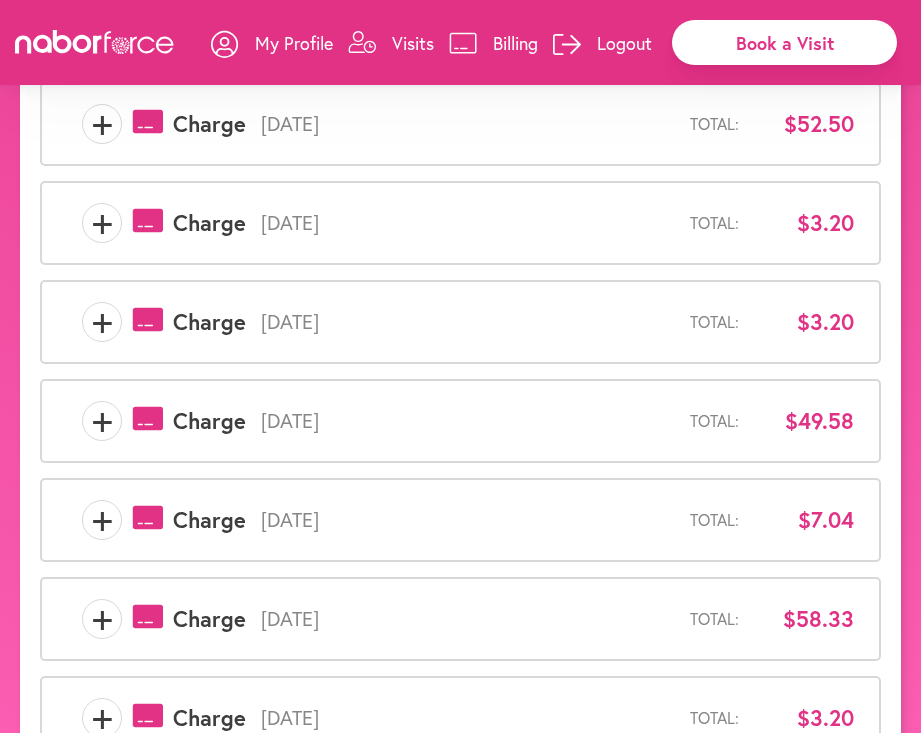 scroll, scrollTop: 539, scrollLeft: 0, axis: vertical 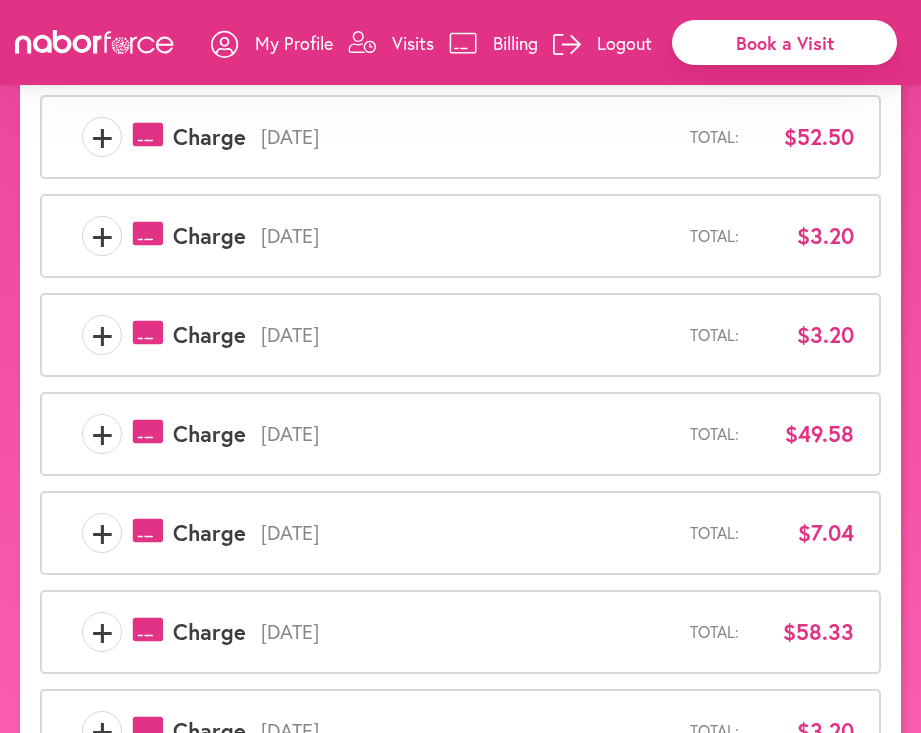 click on "[DATE]" at bounding box center [468, 434] 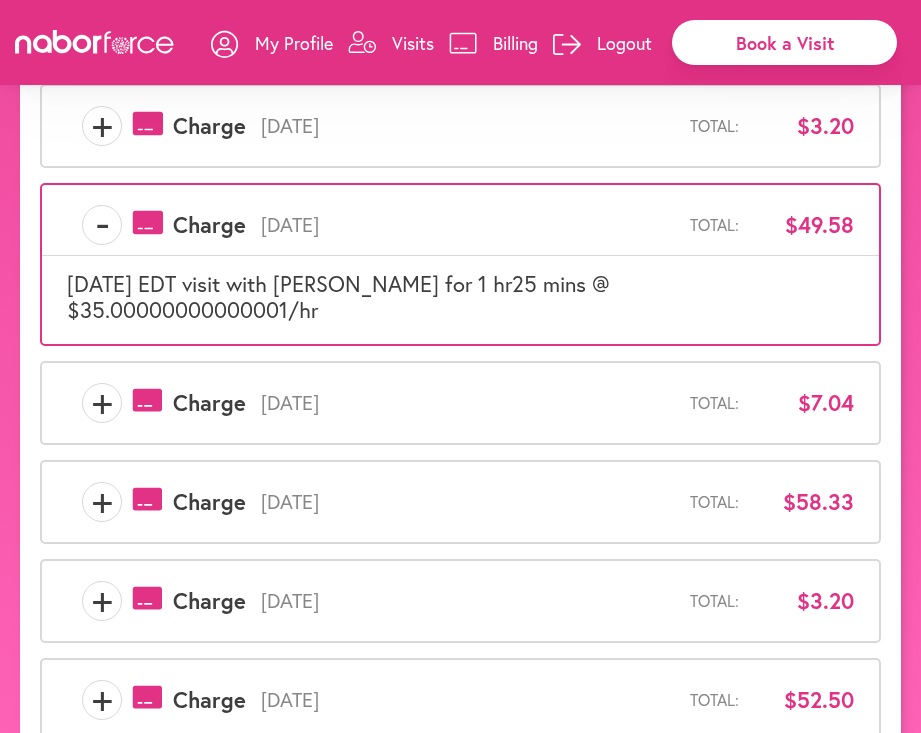 scroll, scrollTop: 750, scrollLeft: 0, axis: vertical 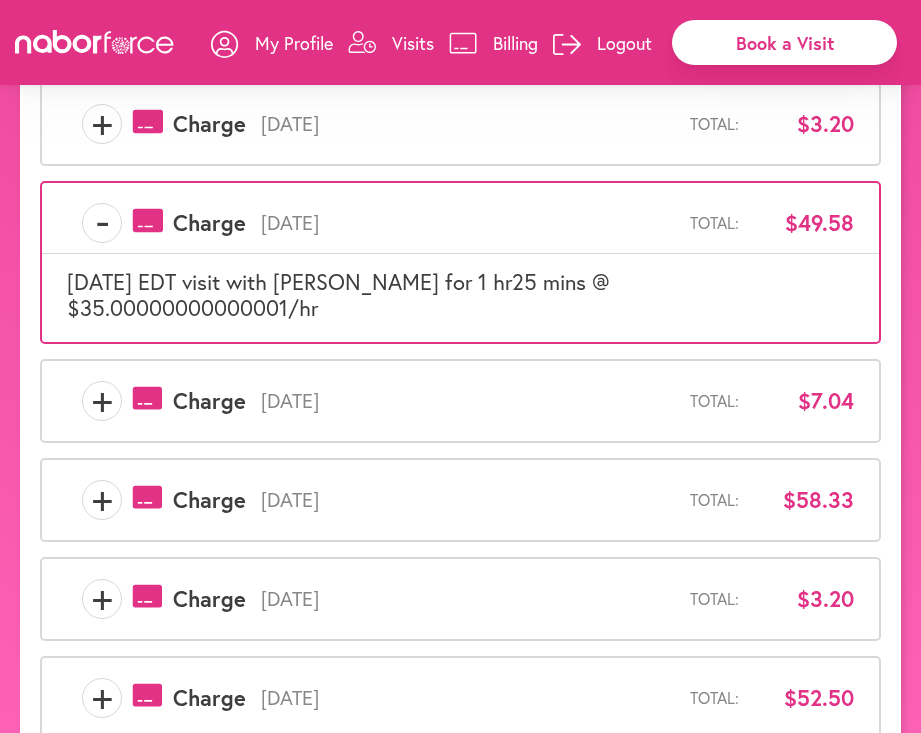 click on "[DATE]" at bounding box center (468, 401) 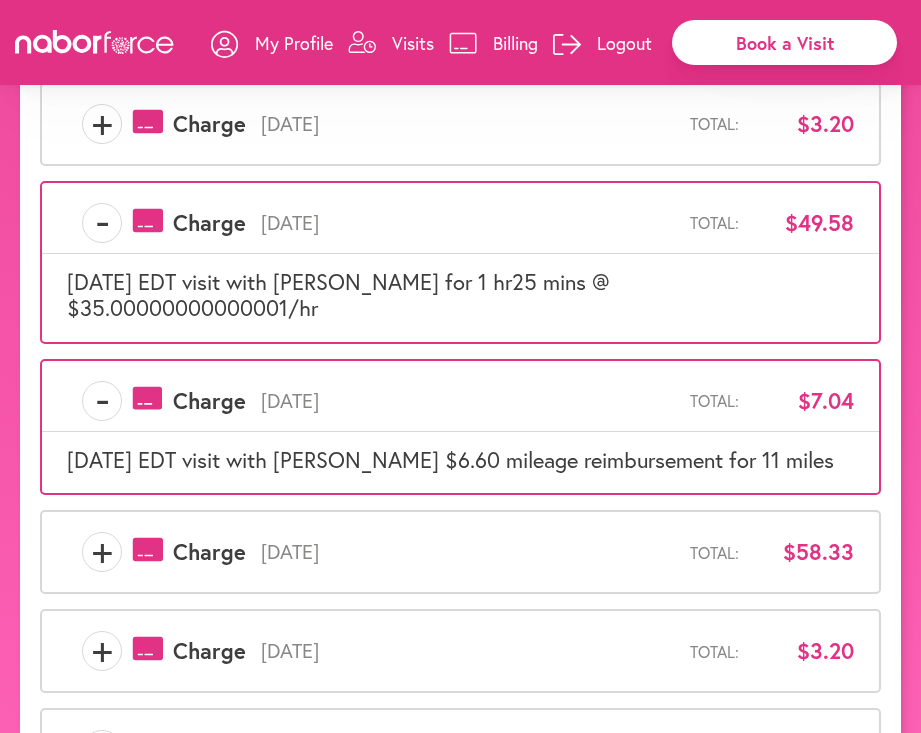 click on "- payments-outline-icon-pink Created with Sketch. Charge [DATE] Total: $49.58 [DATE] EDT visit with [PERSON_NAME] for 1 hr25 mins @ $35.00000000000001/hr" at bounding box center (460, 262) 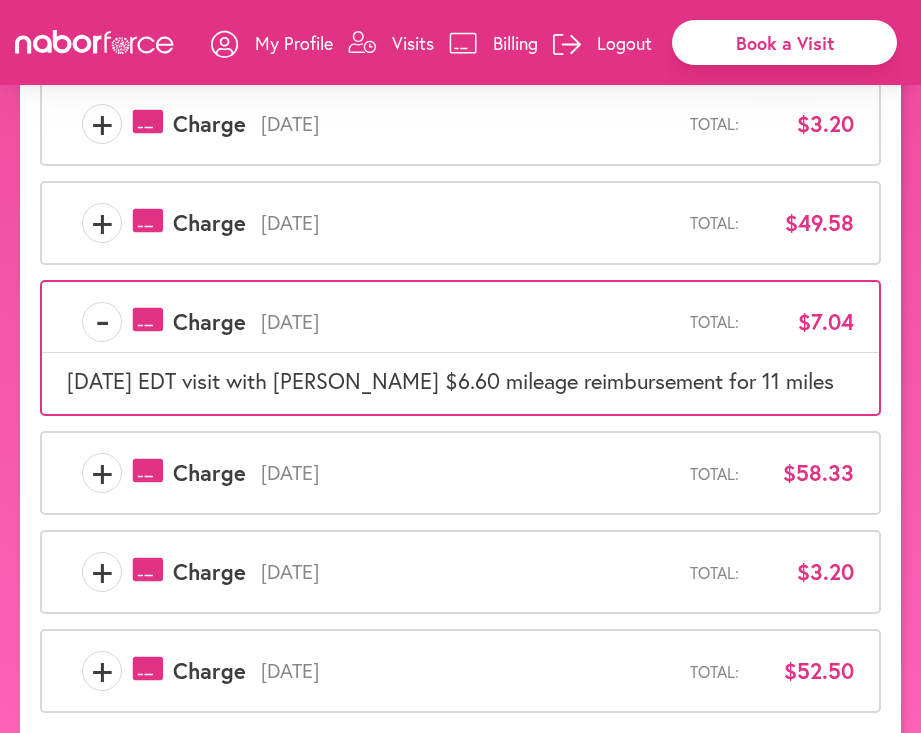 click on "[DATE] EDT visit with [PERSON_NAME] $6.60 mileage reimbursement for 11 miles" at bounding box center [450, 380] 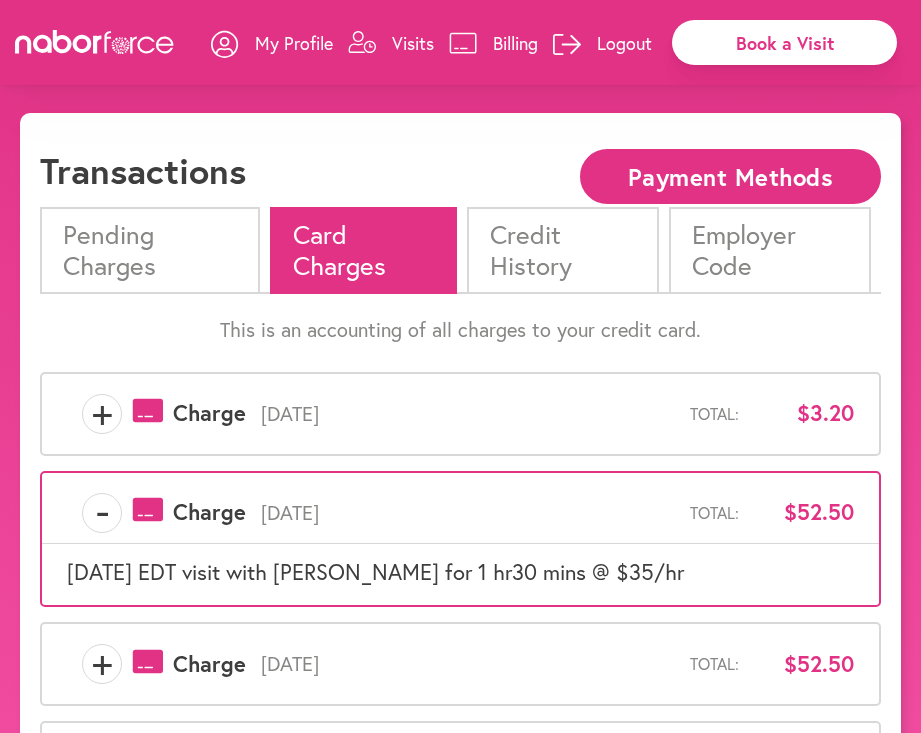 scroll, scrollTop: 0, scrollLeft: 0, axis: both 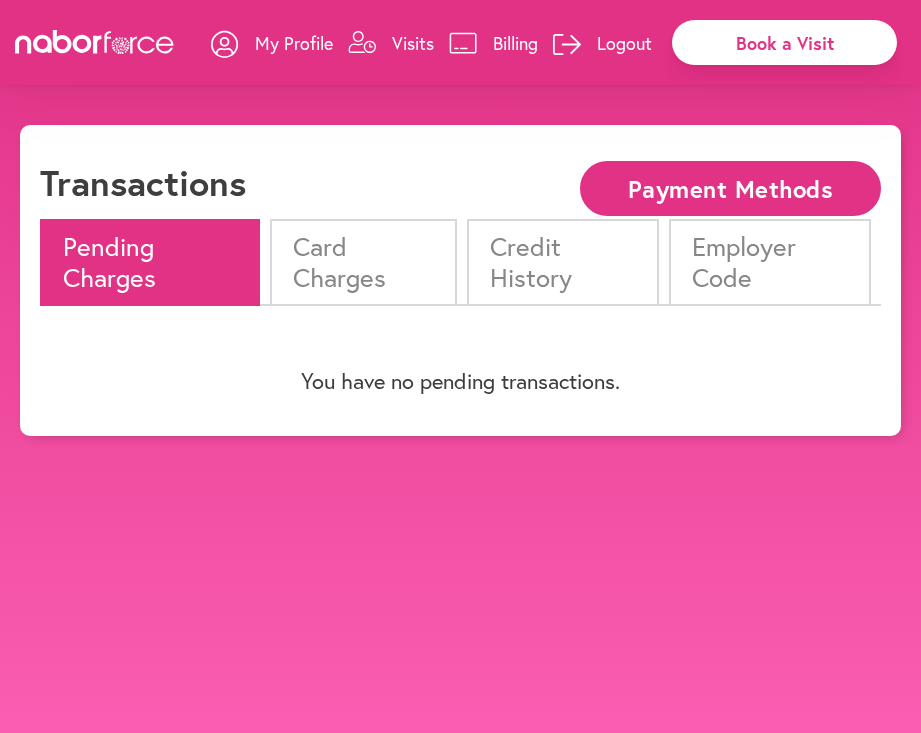 click on "Card Charges" at bounding box center (363, 262) 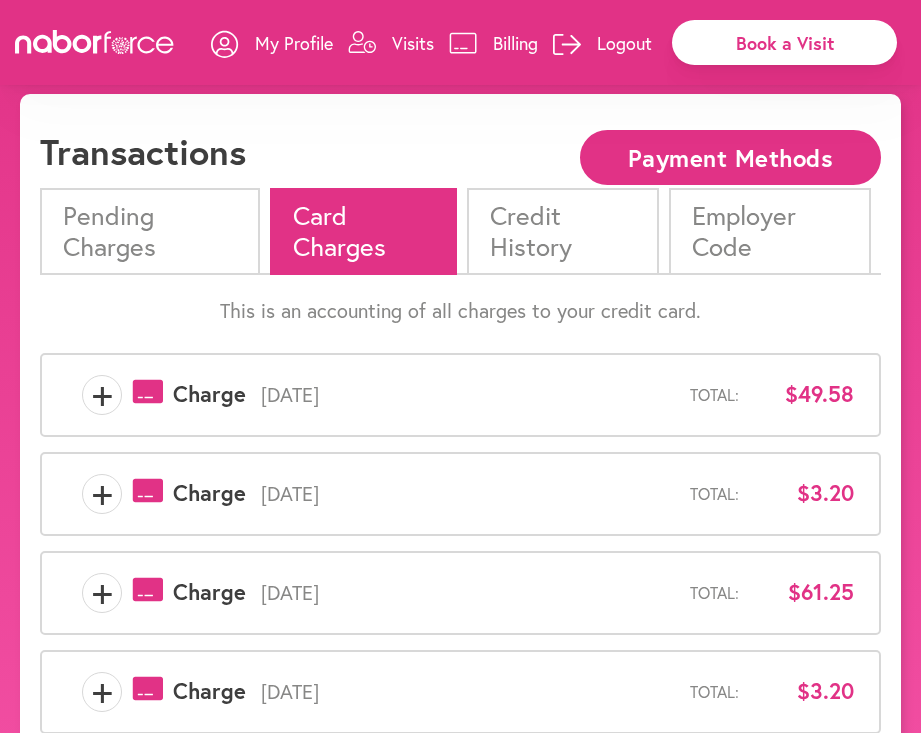 scroll, scrollTop: 76, scrollLeft: 0, axis: vertical 